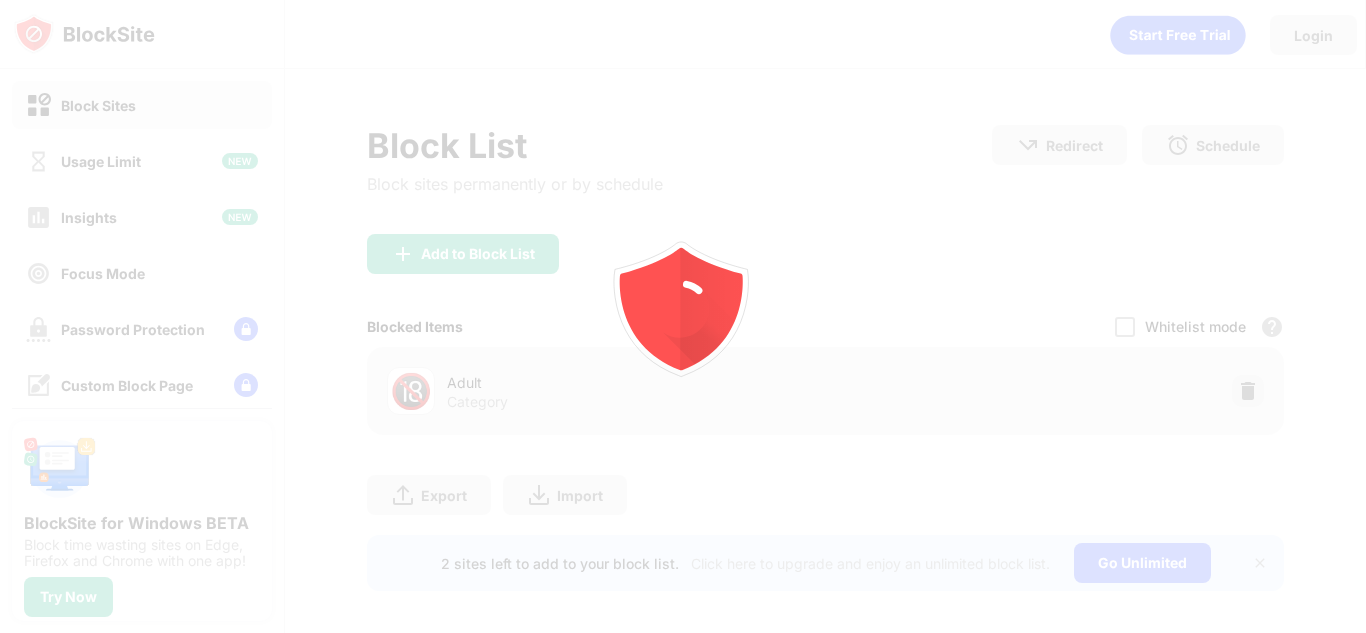 scroll, scrollTop: 0, scrollLeft: 0, axis: both 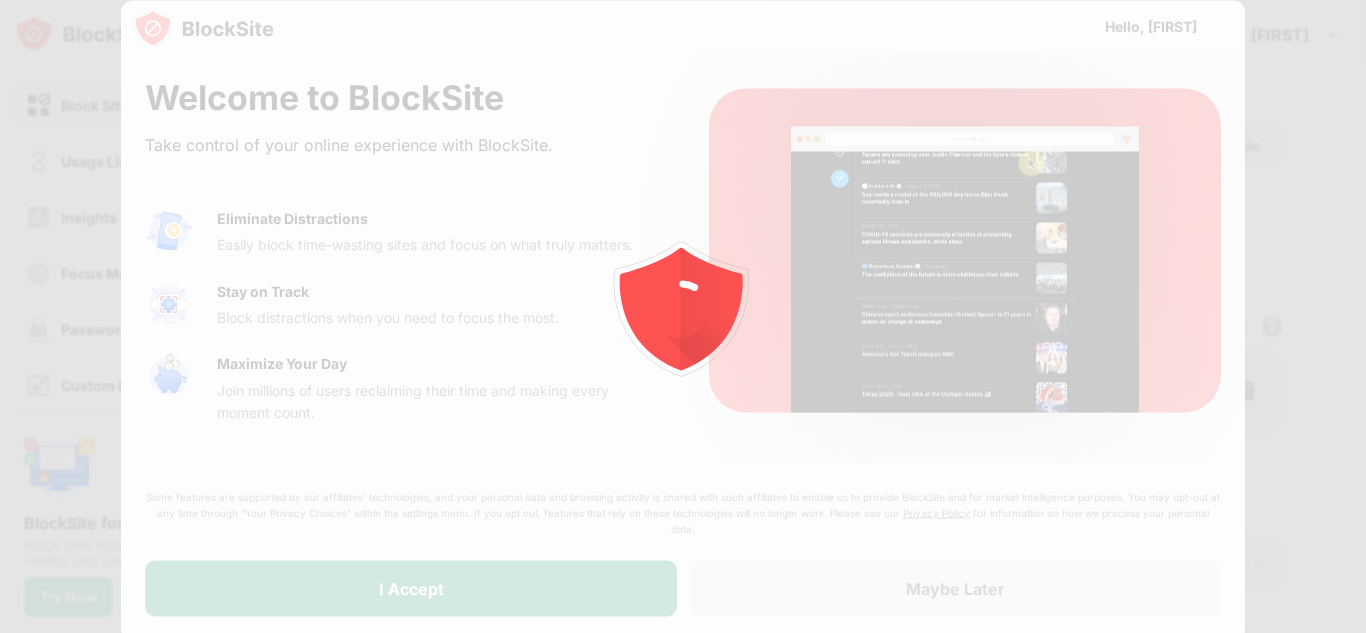 click at bounding box center (683, 316) 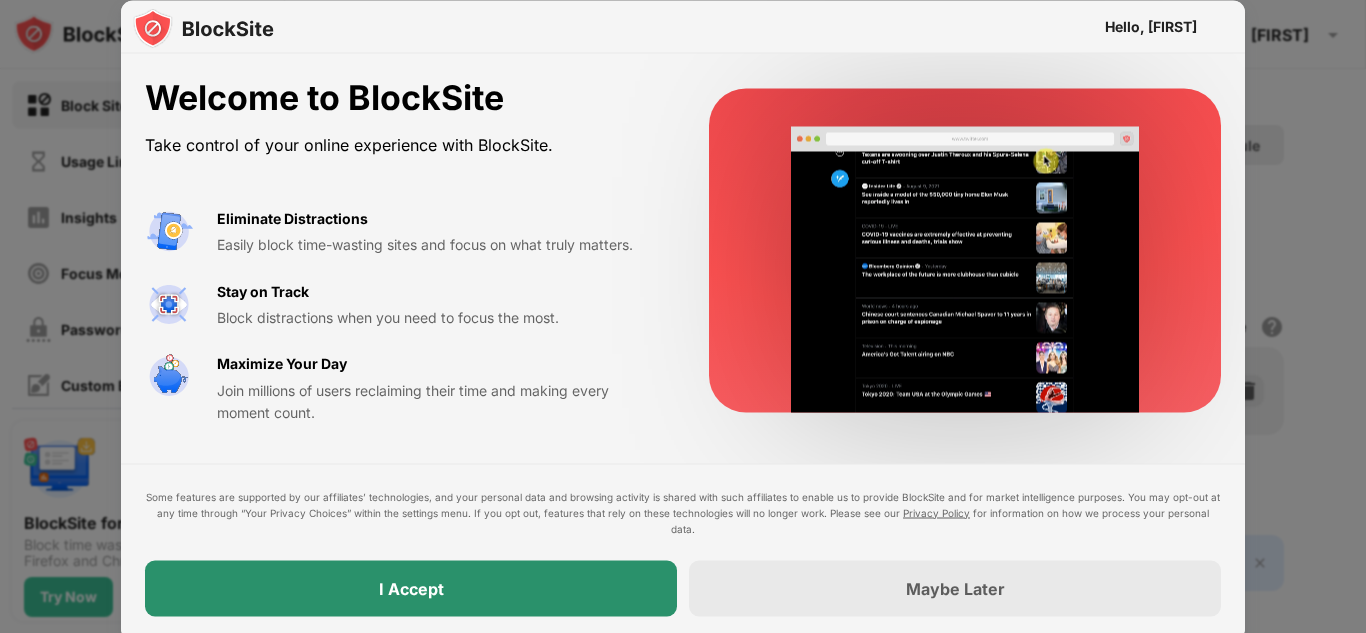 click on "I Accept" at bounding box center [411, 588] 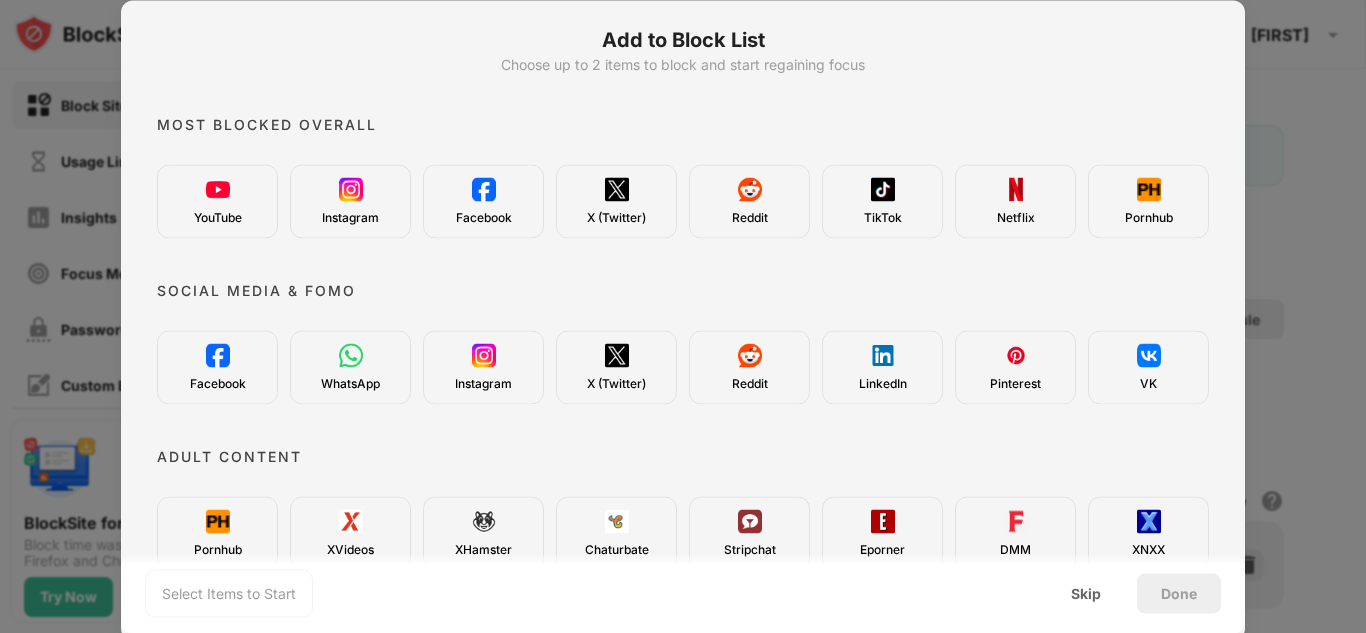 scroll, scrollTop: 0, scrollLeft: 0, axis: both 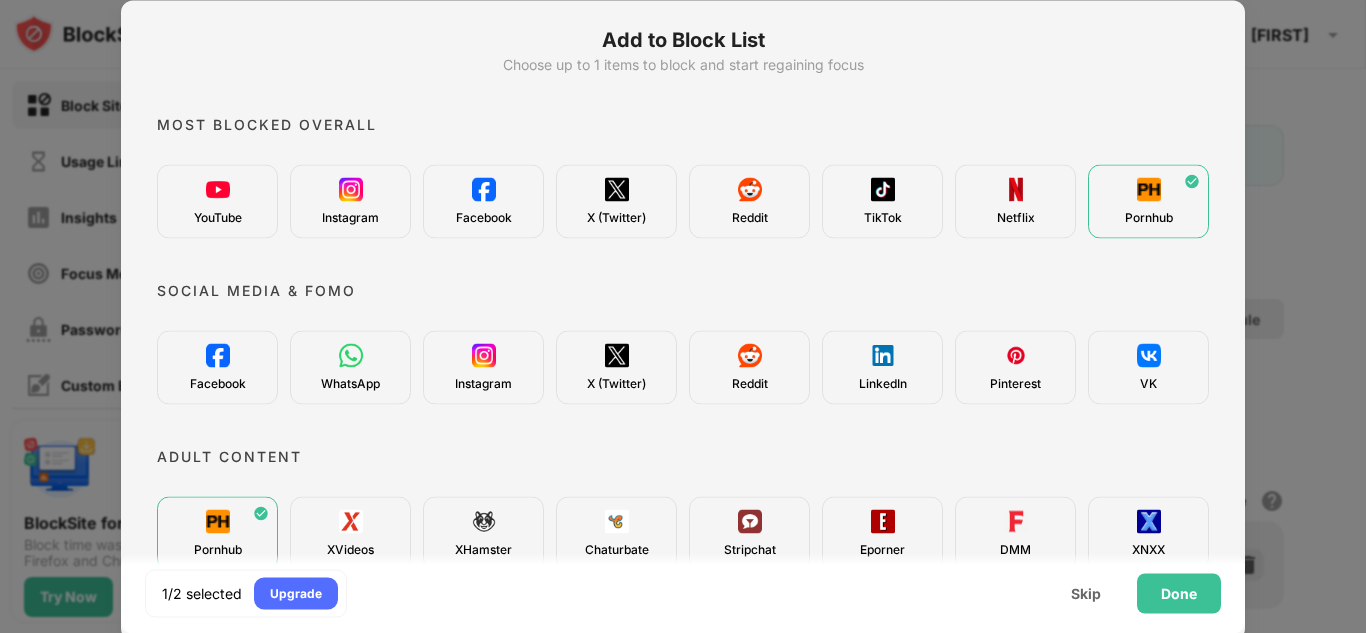 click on "XVideos" at bounding box center [350, 533] 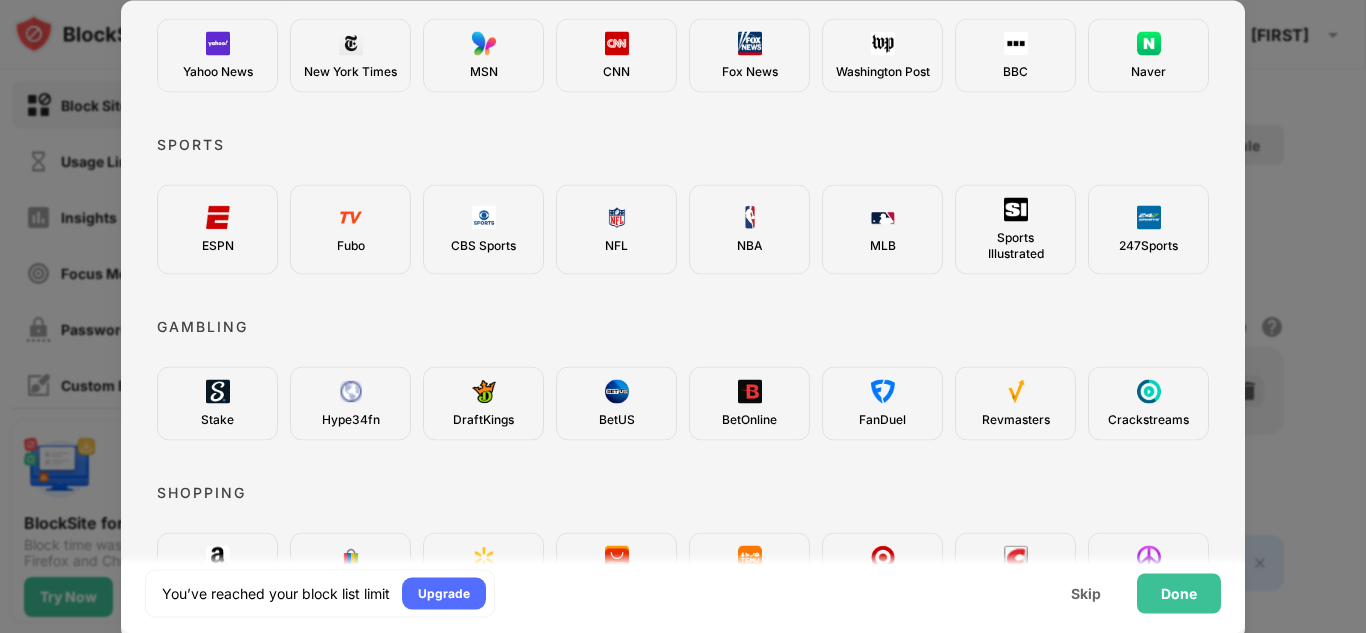scroll, scrollTop: 738, scrollLeft: 0, axis: vertical 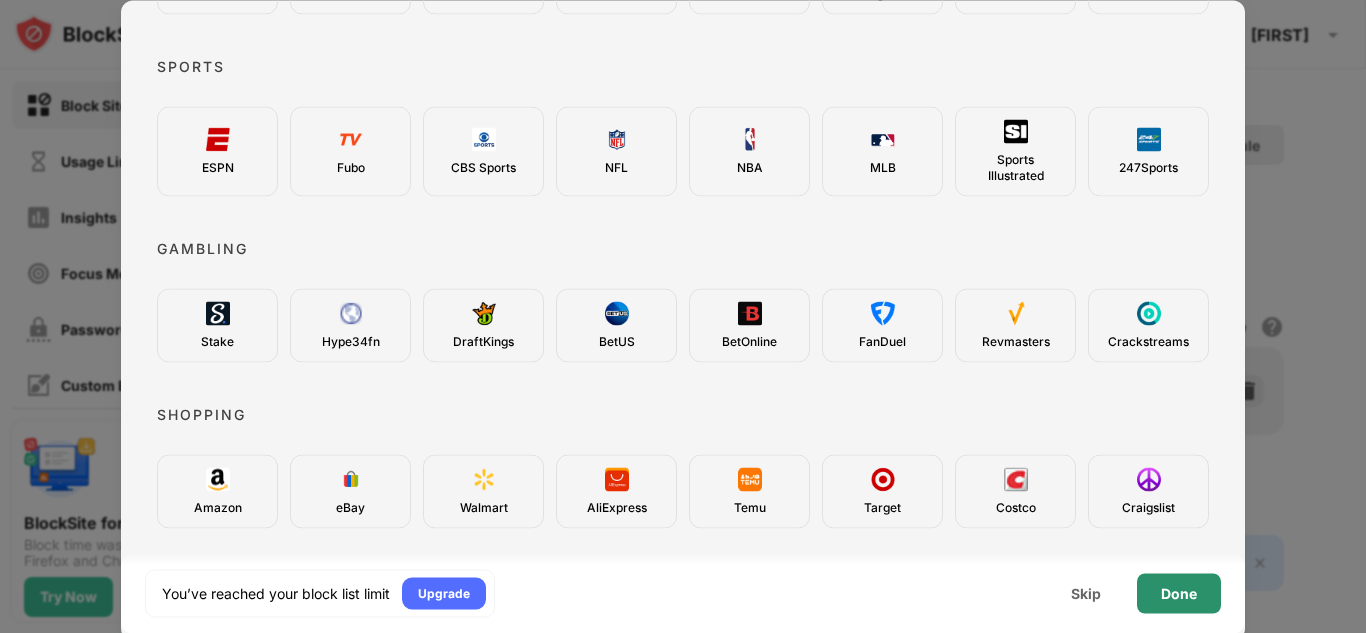 click on "Done" at bounding box center [1179, 593] 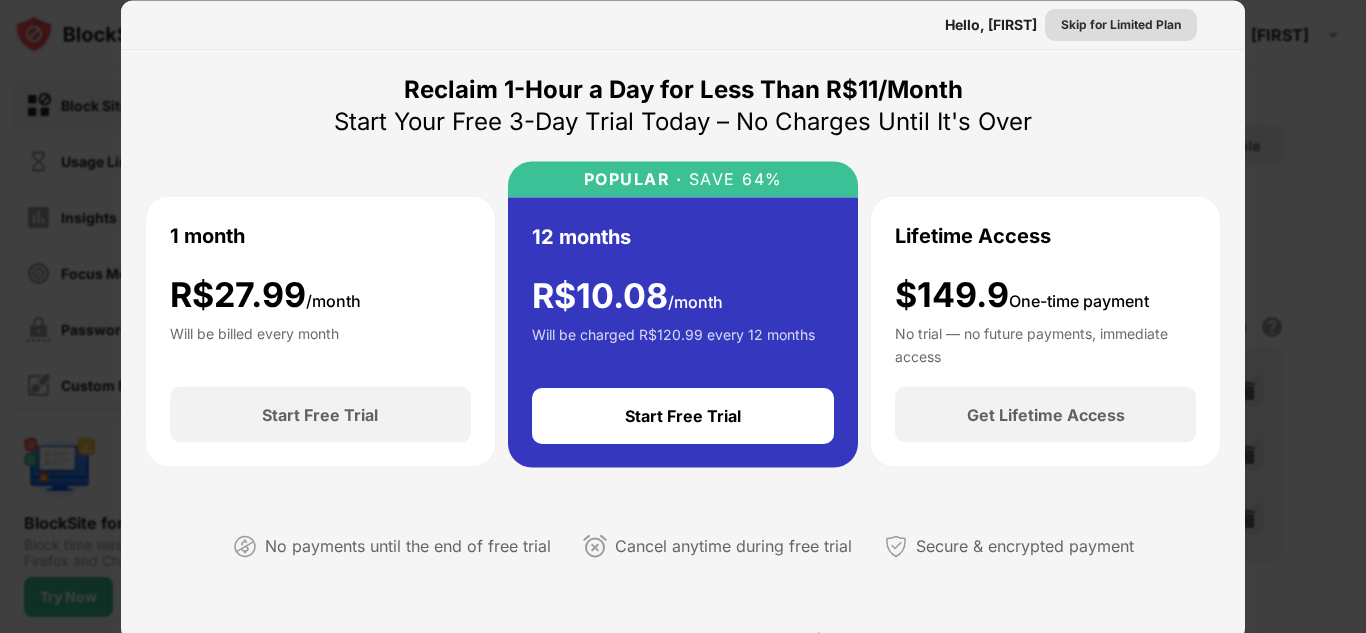 click on "Skip for Limited Plan" at bounding box center (1121, 24) 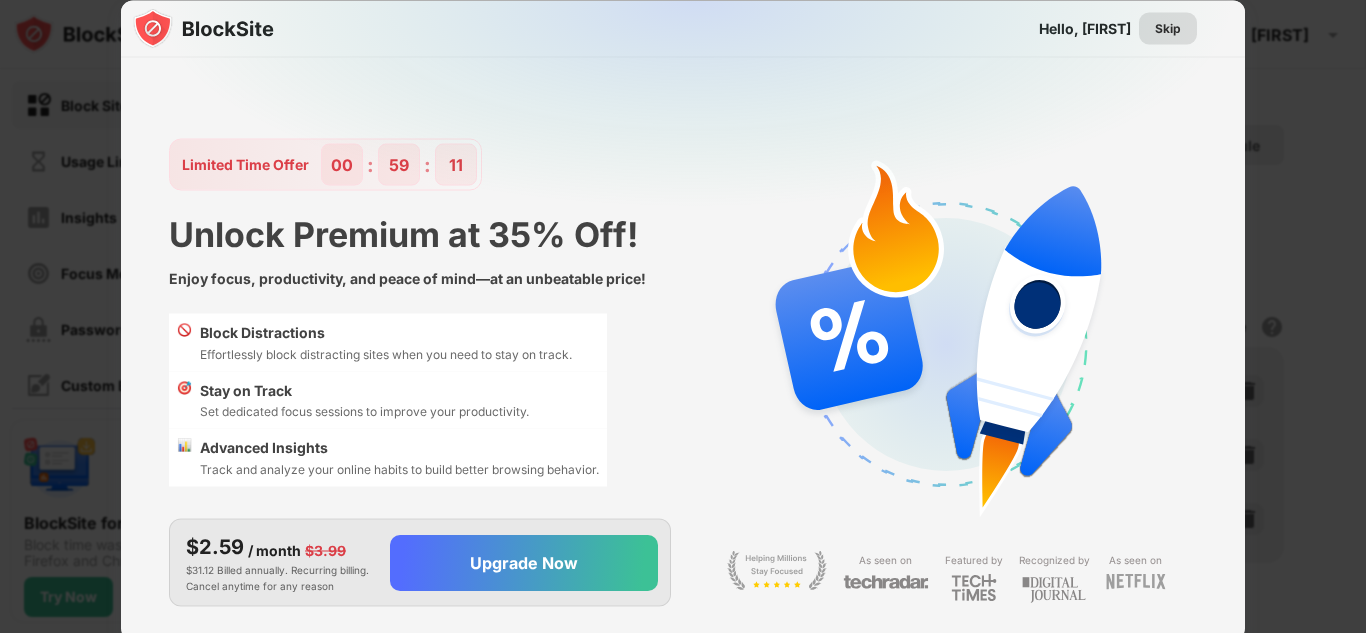 click on "Skip" at bounding box center (1168, 28) 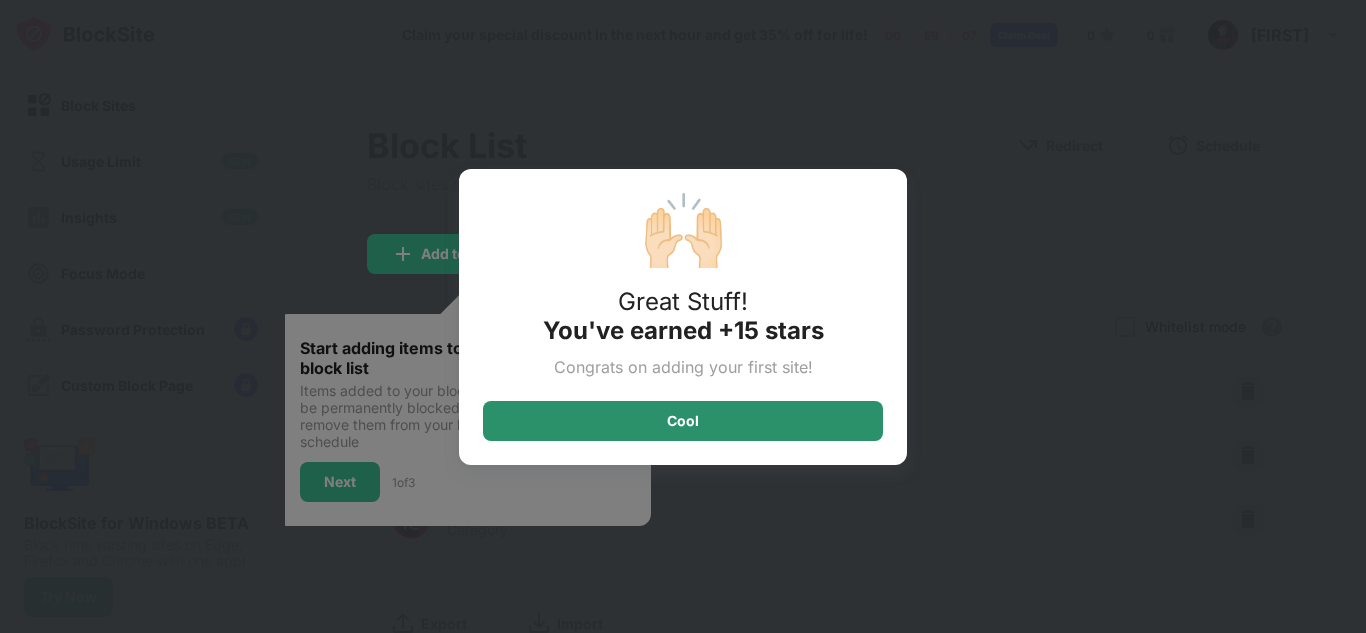 click on "Cool" at bounding box center [683, 421] 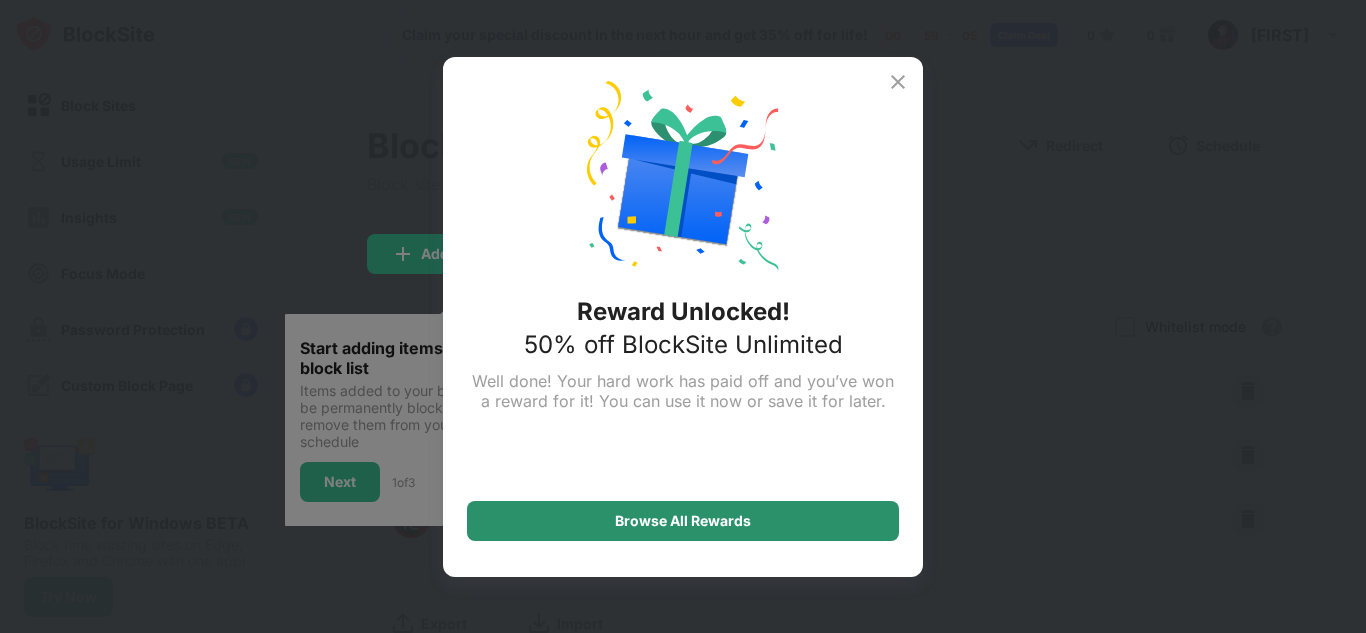 click on "Browse All Rewards" at bounding box center [683, 521] 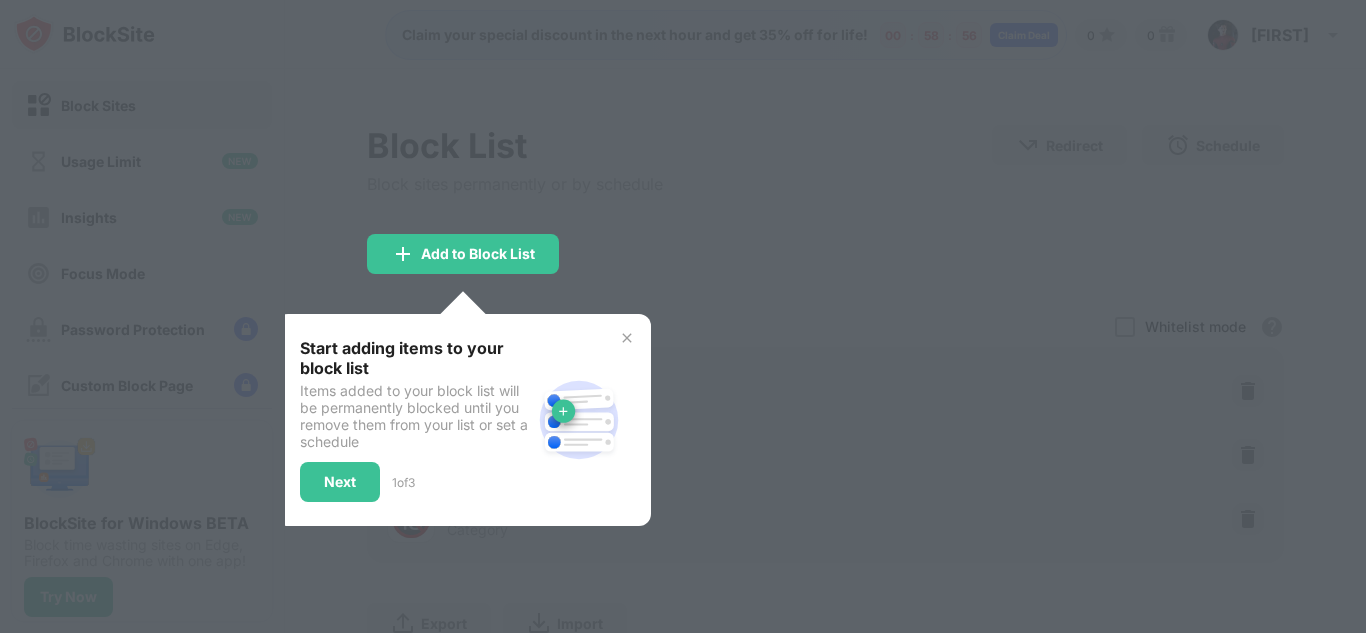 click at bounding box center (627, 338) 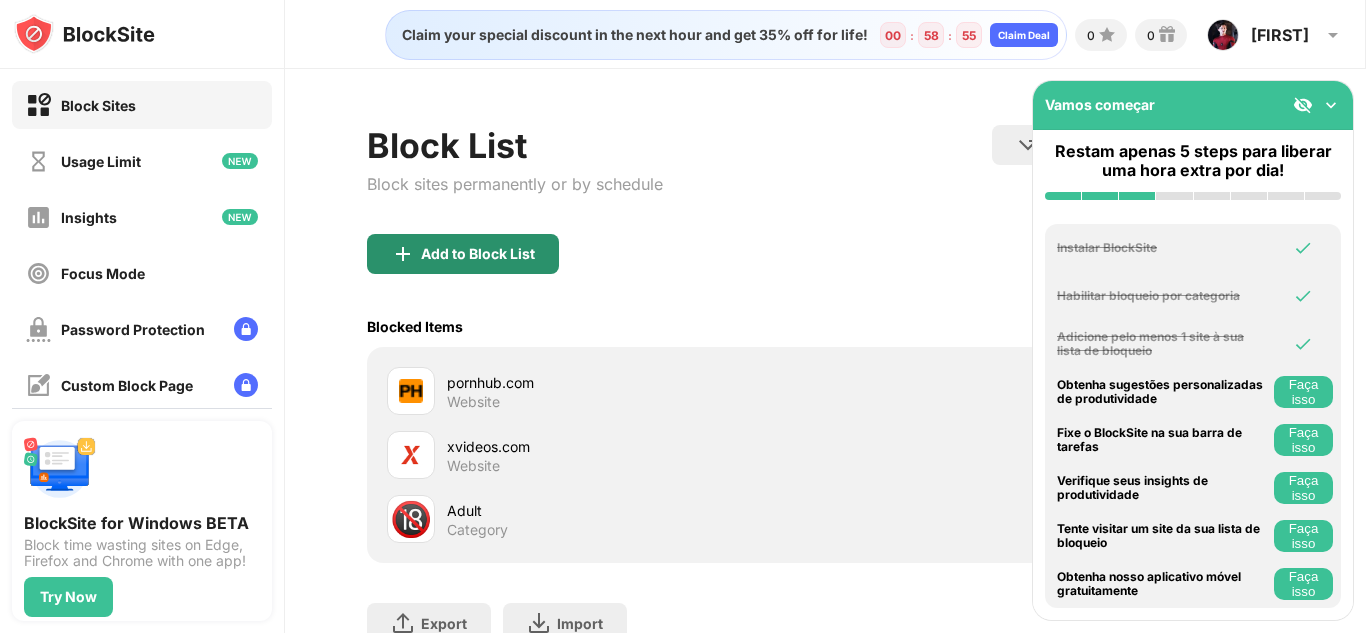 click on "Add to Block List" at bounding box center (478, 254) 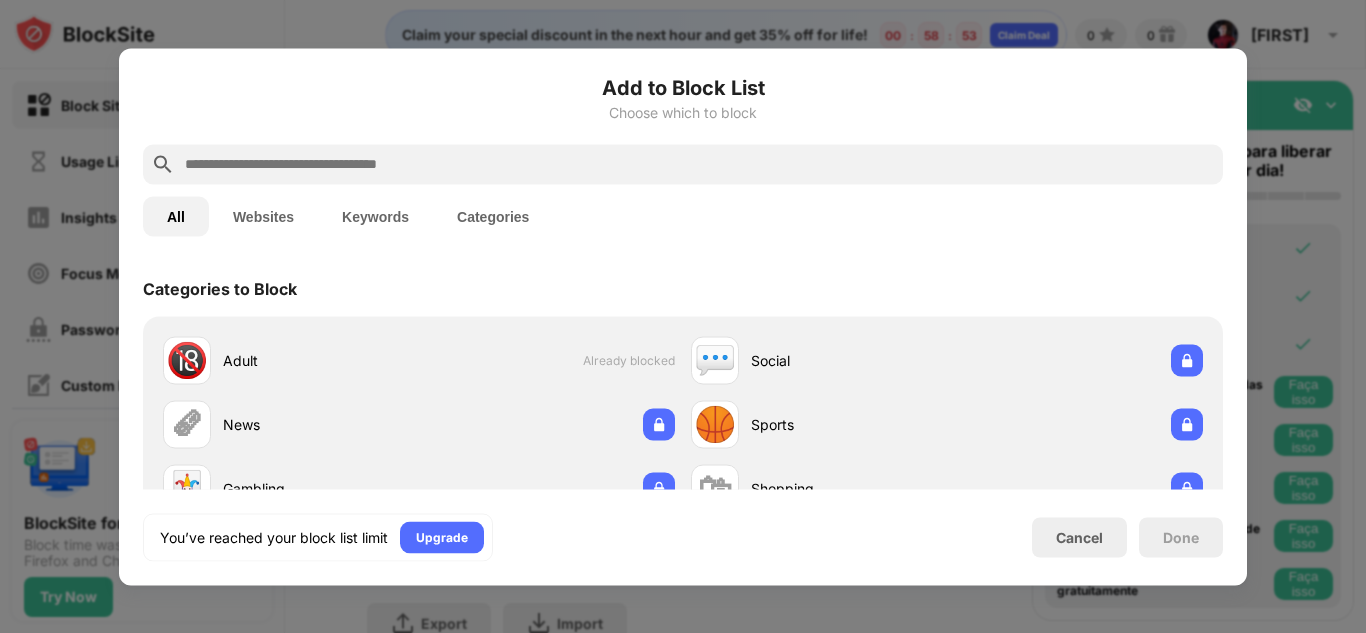 click at bounding box center (699, 164) 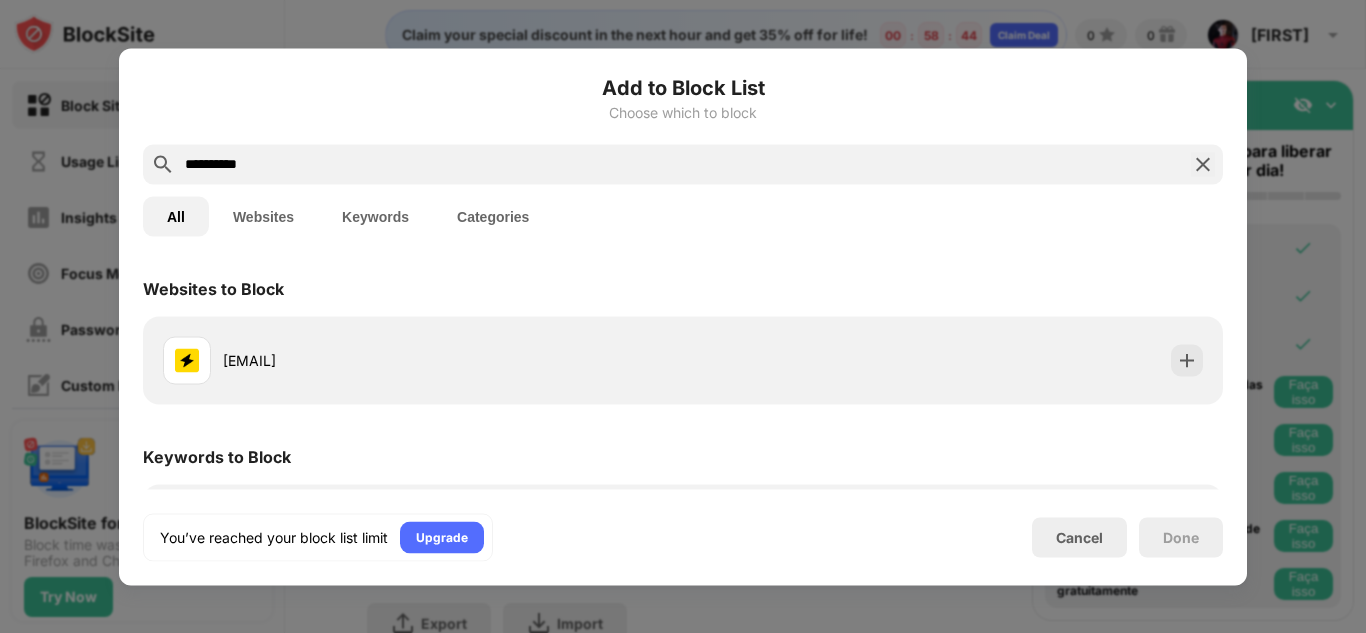 type on "**********" 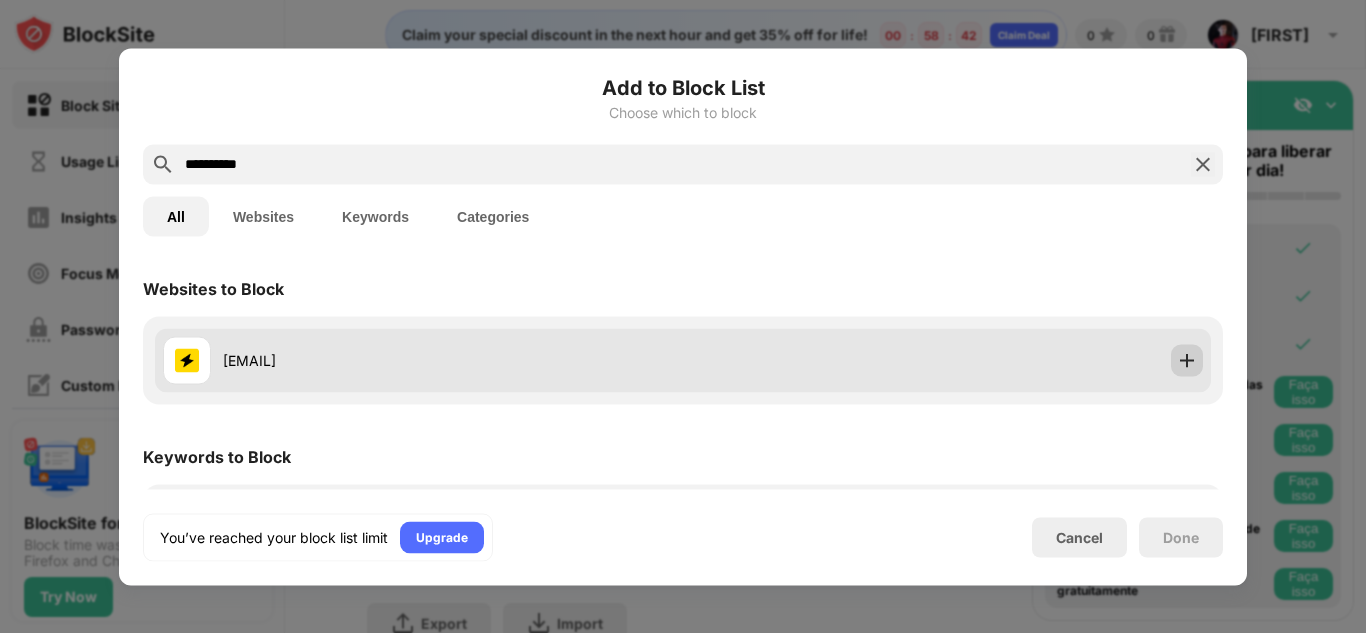 click at bounding box center (1187, 360) 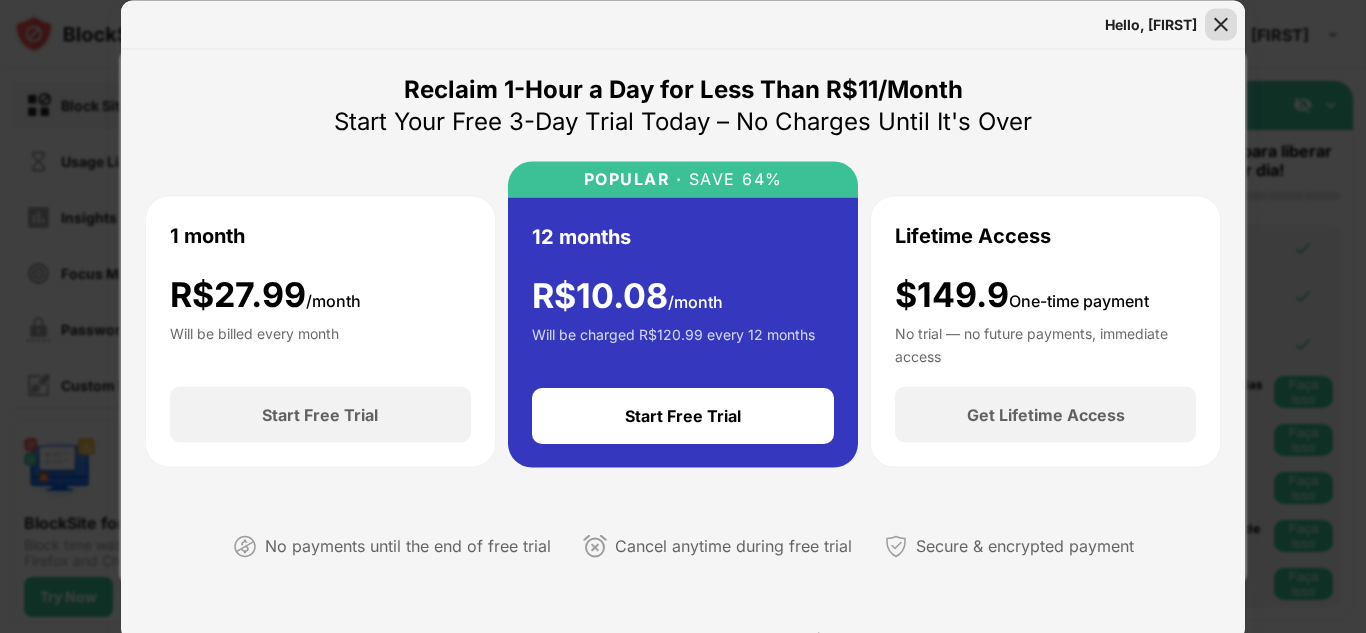 click at bounding box center [1221, 24] 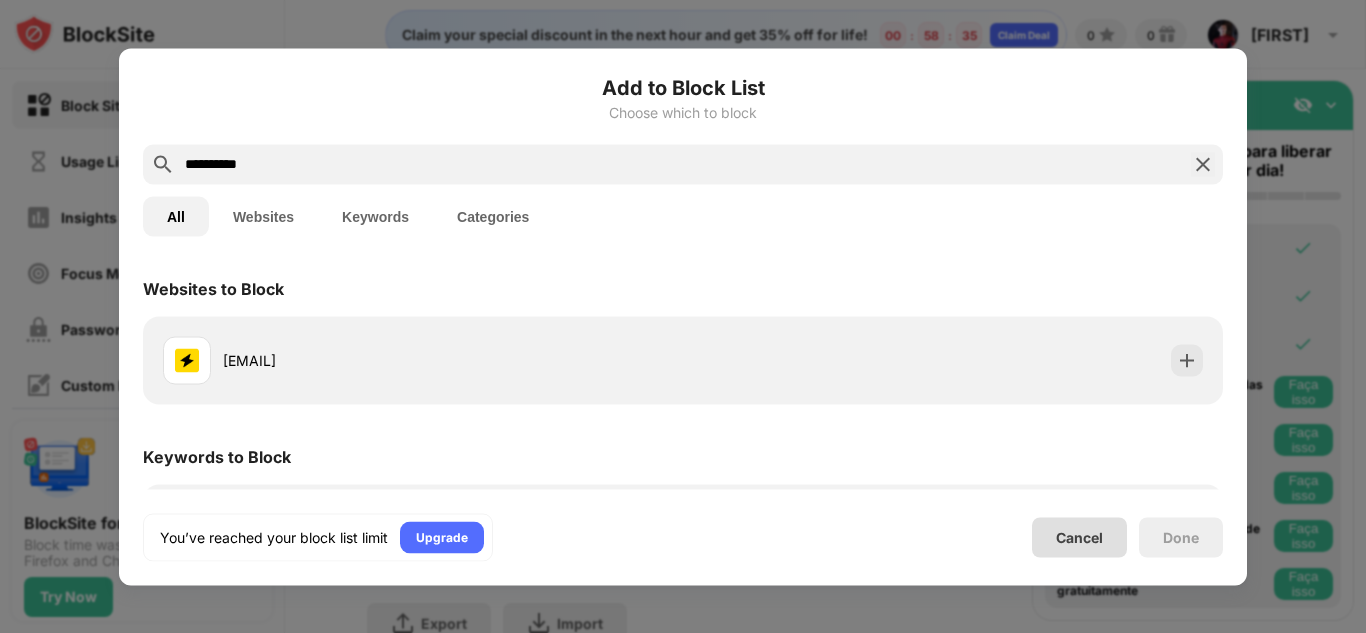 click on "Cancel" at bounding box center [1079, 537] 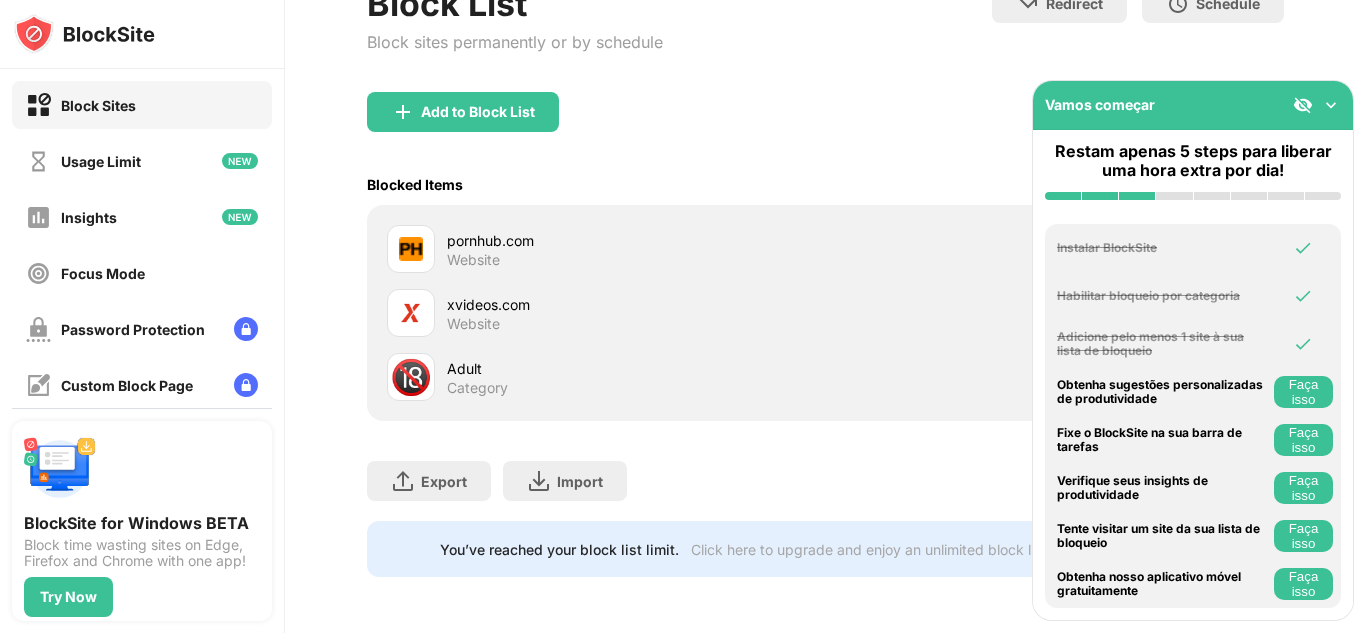 scroll, scrollTop: 0, scrollLeft: 0, axis: both 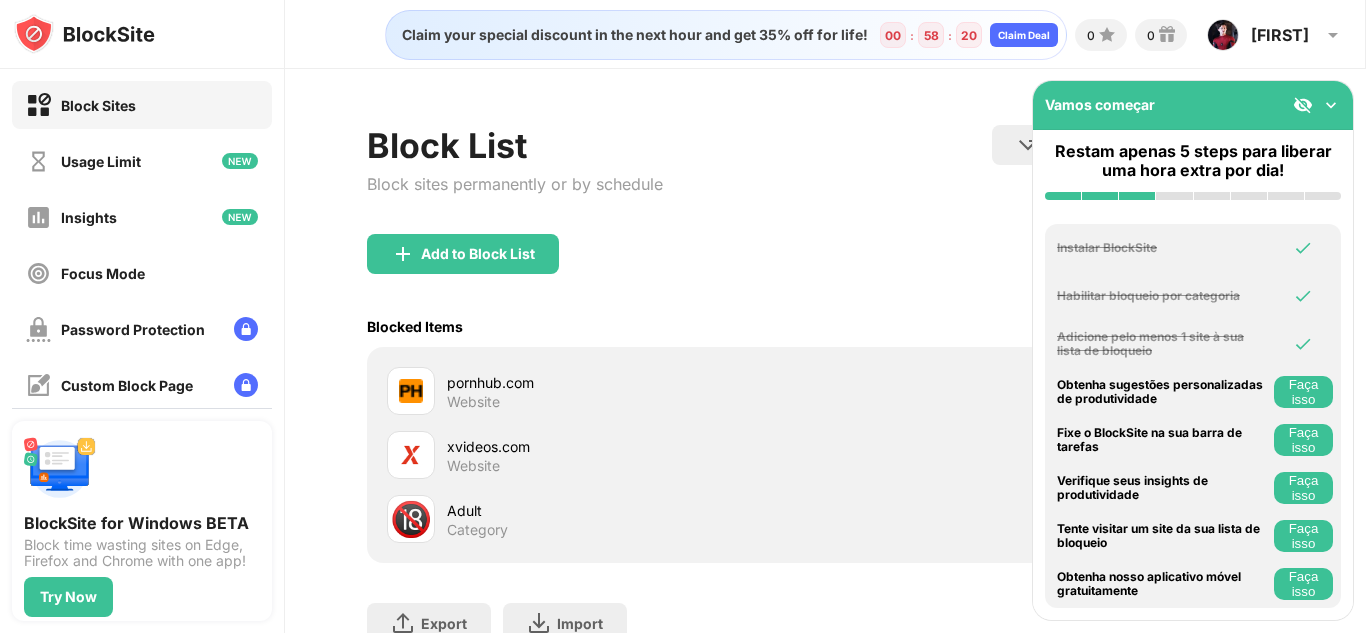 click on "Add to Block List" at bounding box center [825, 270] 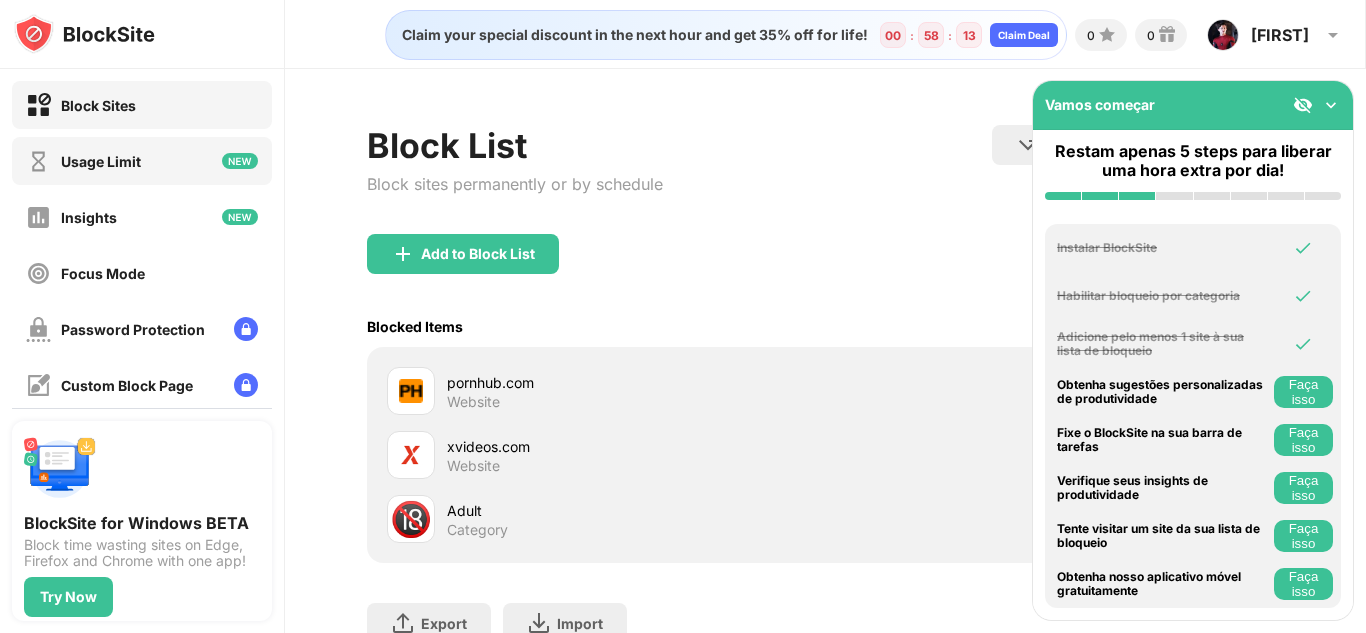 click on "Usage Limit" at bounding box center (142, 161) 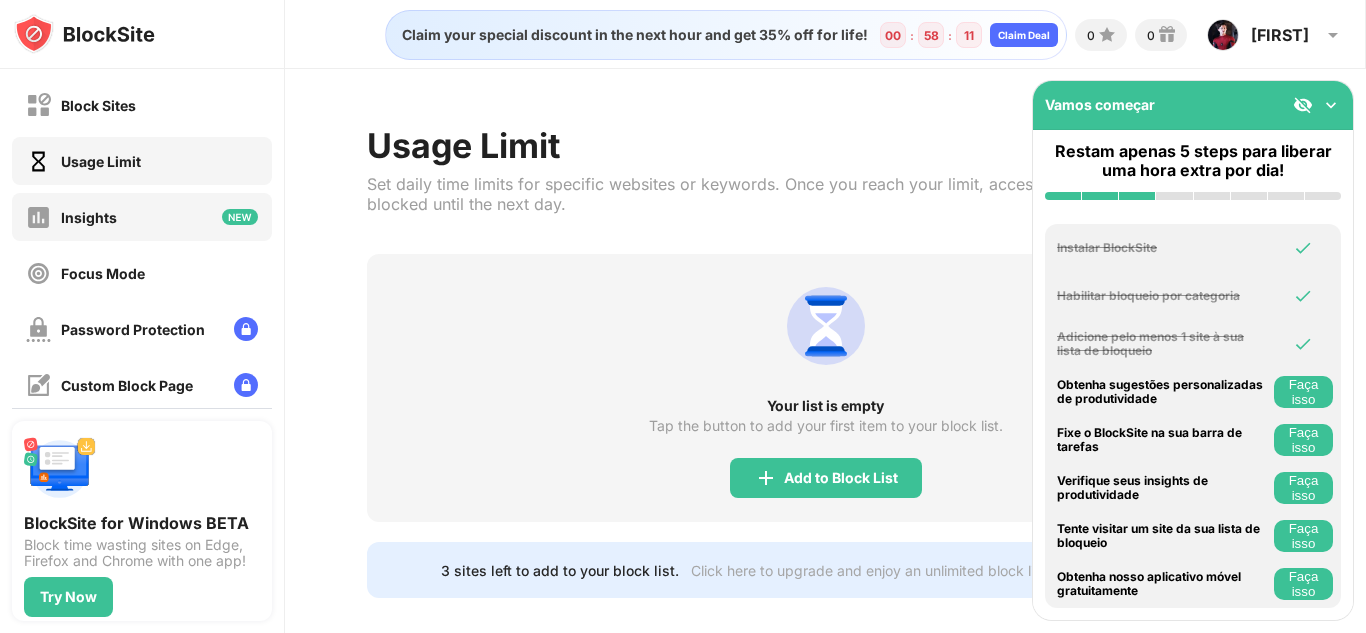 click on "Insights" at bounding box center [142, 217] 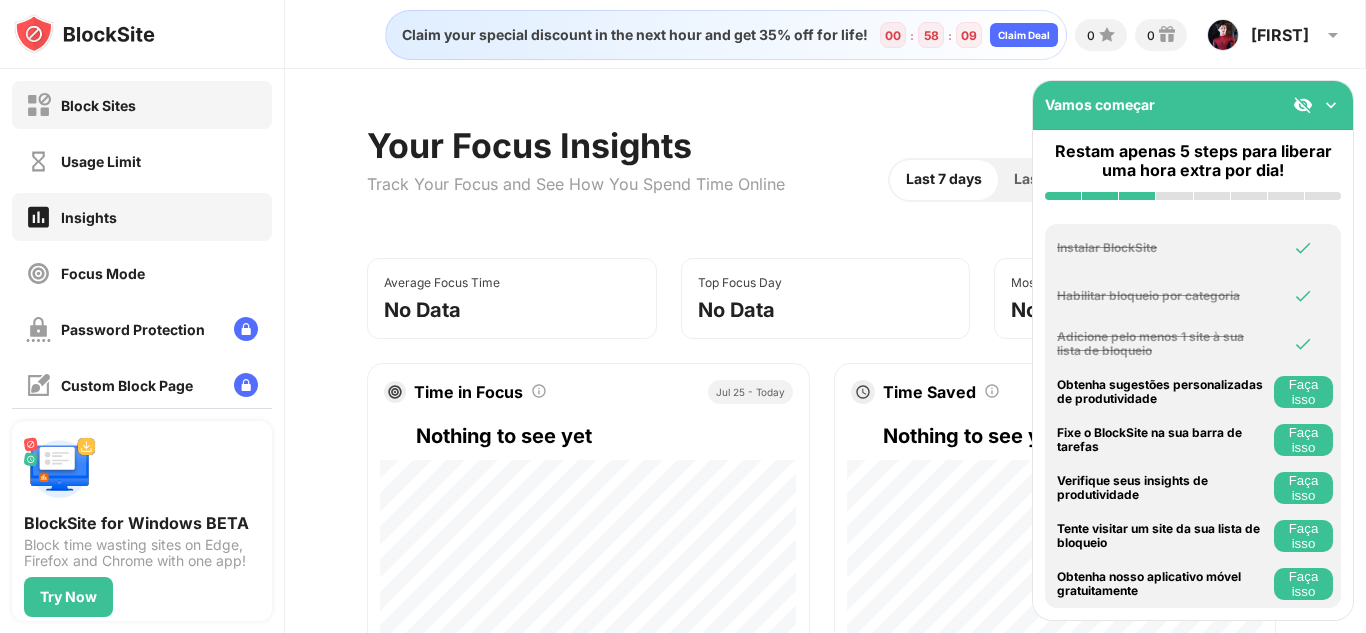 click on "Block Sites" at bounding box center [142, 105] 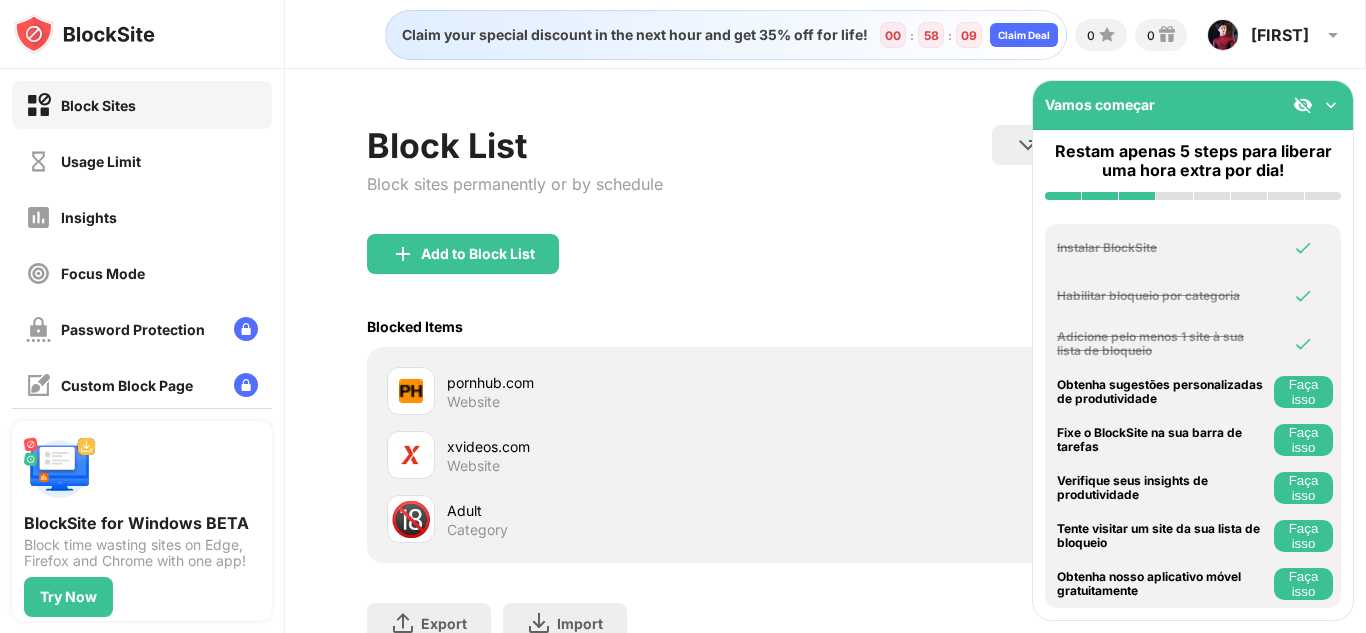 click on "Block Sites" at bounding box center (142, 105) 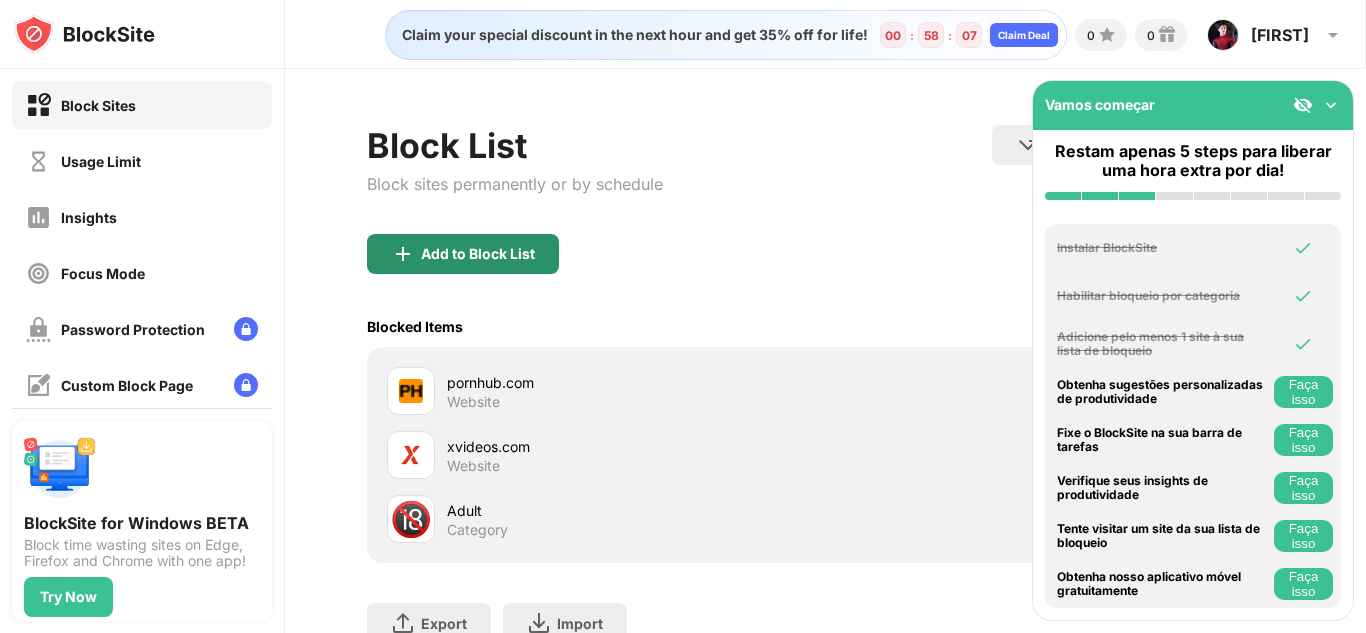 scroll, scrollTop: 142, scrollLeft: 0, axis: vertical 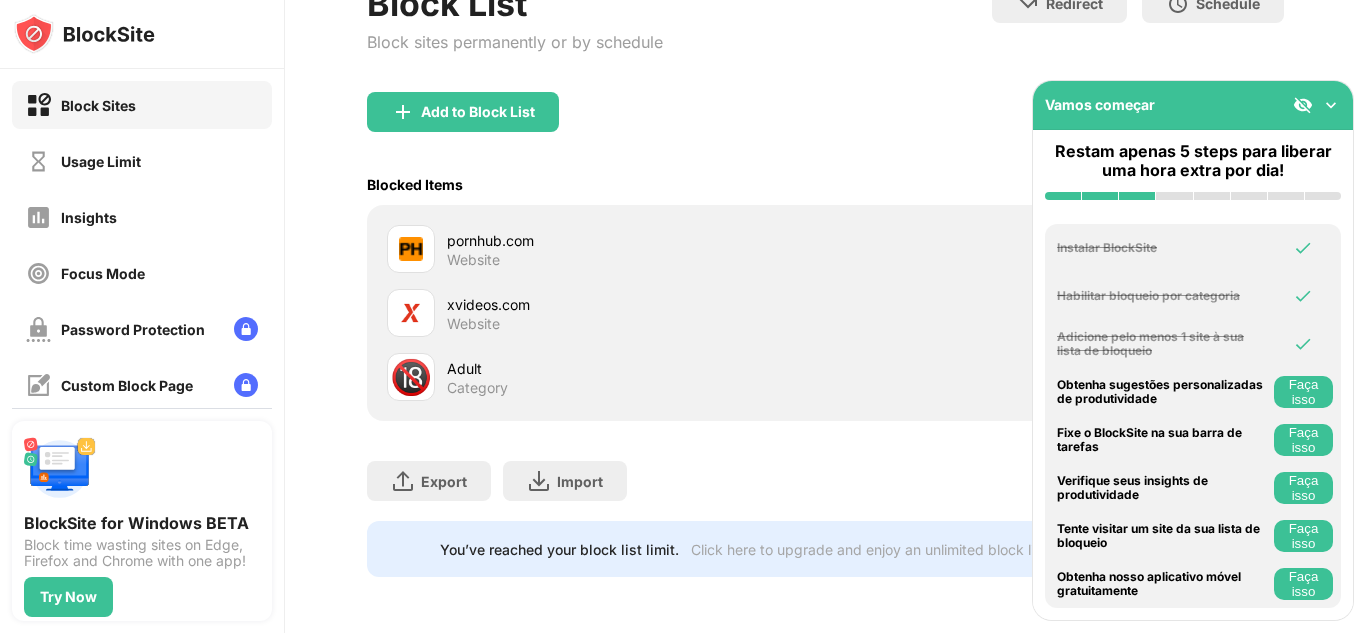 click at bounding box center [1331, 105] 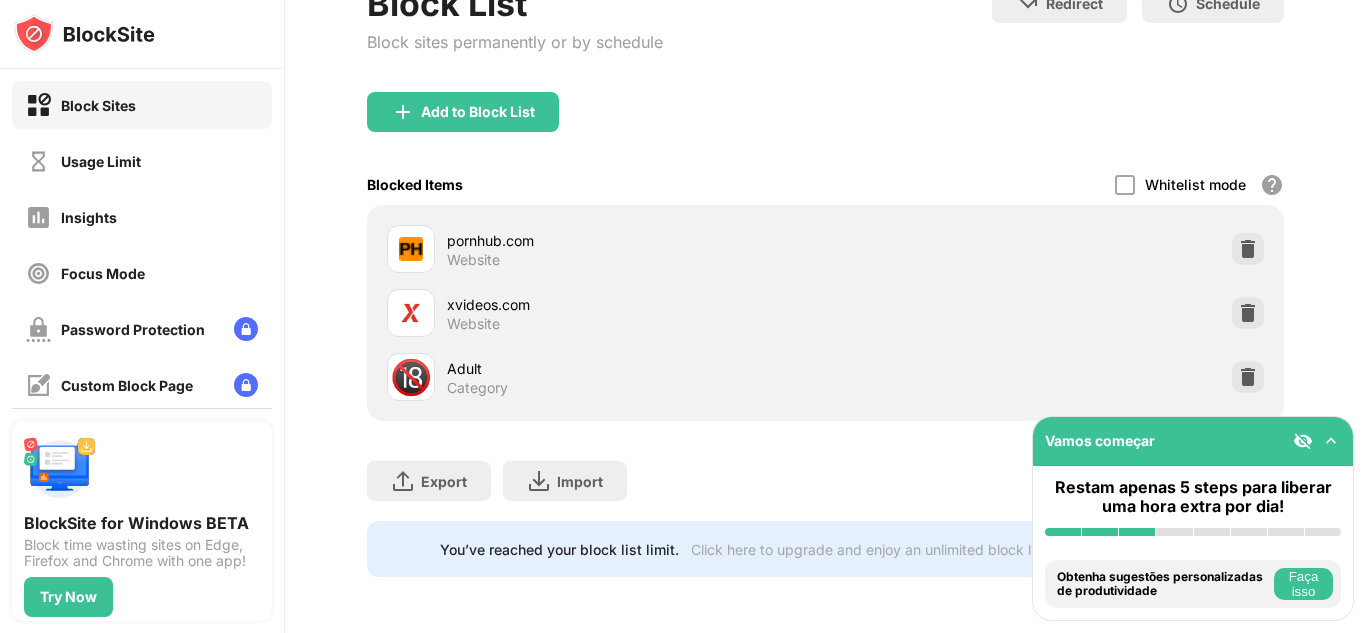 click at bounding box center (1303, 441) 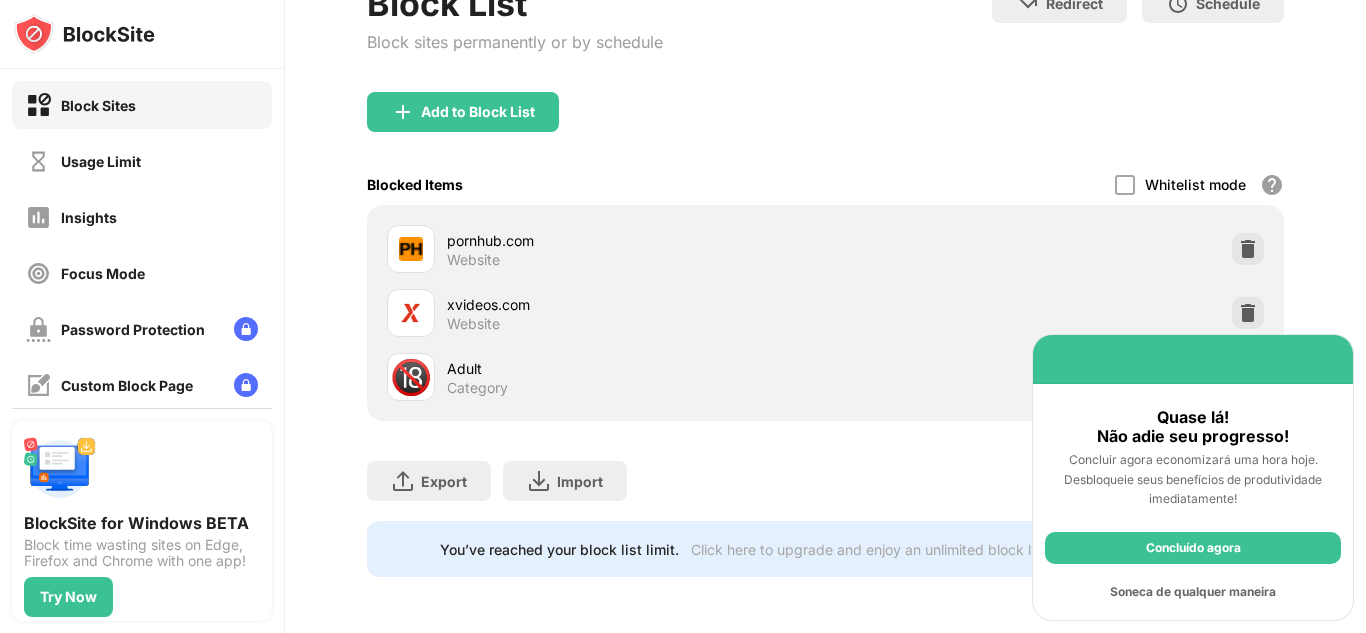click on "Concluído agora" at bounding box center [1193, 548] 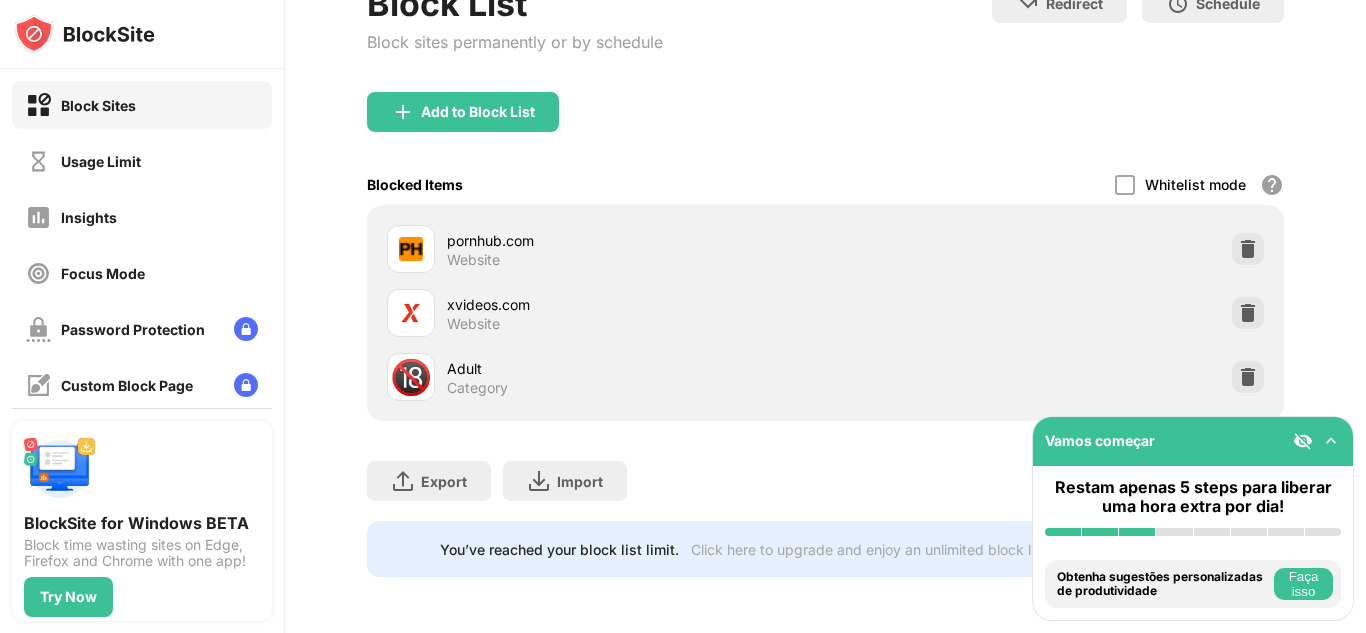 click at bounding box center (1303, 441) 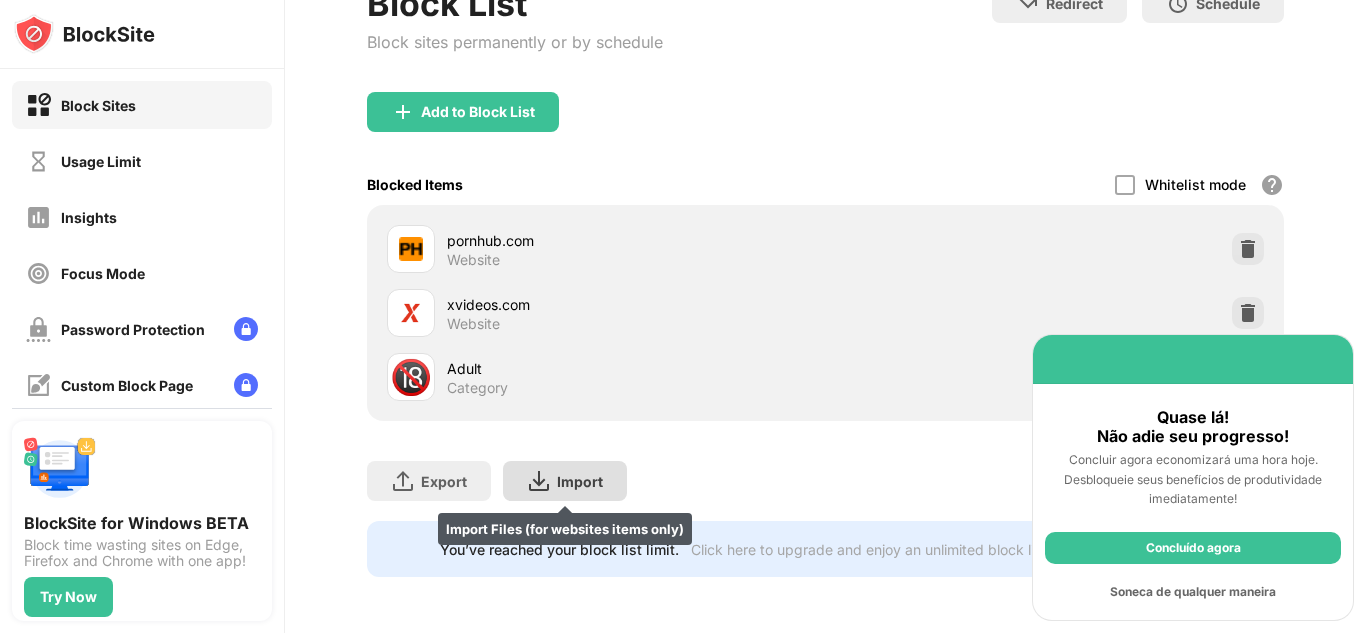click on "Import Import Files (for websites items only)" at bounding box center [565, 481] 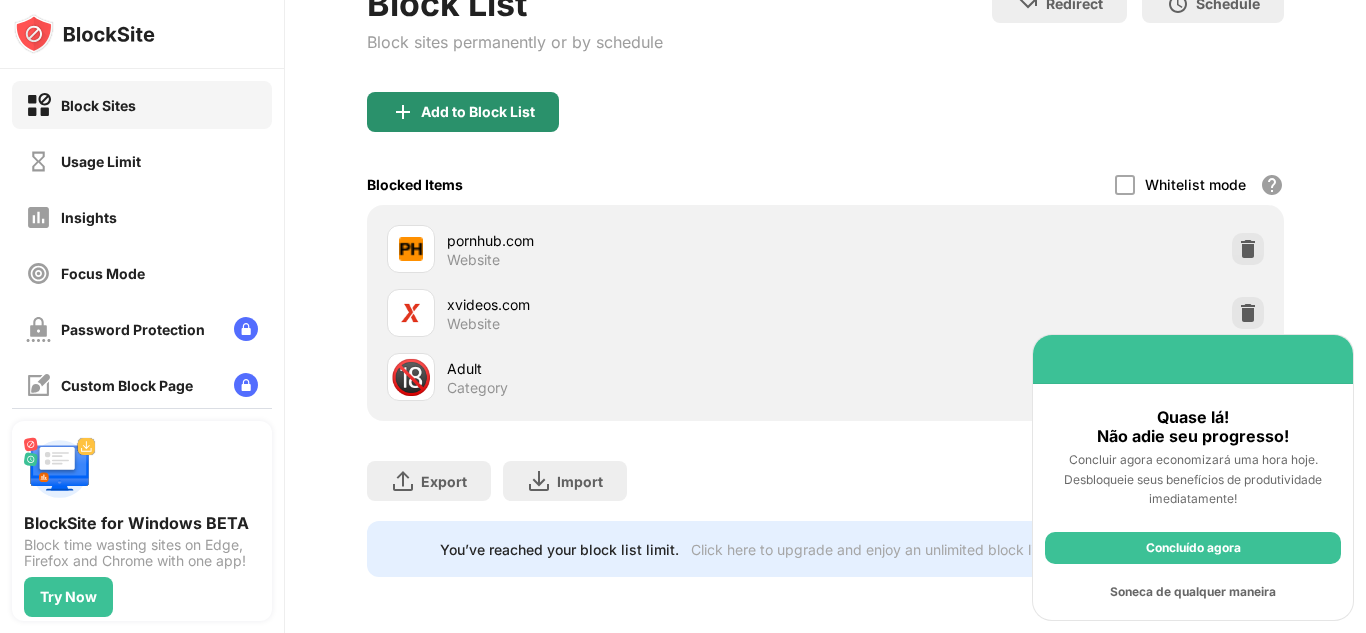 click on "Add to Block List" at bounding box center (463, 112) 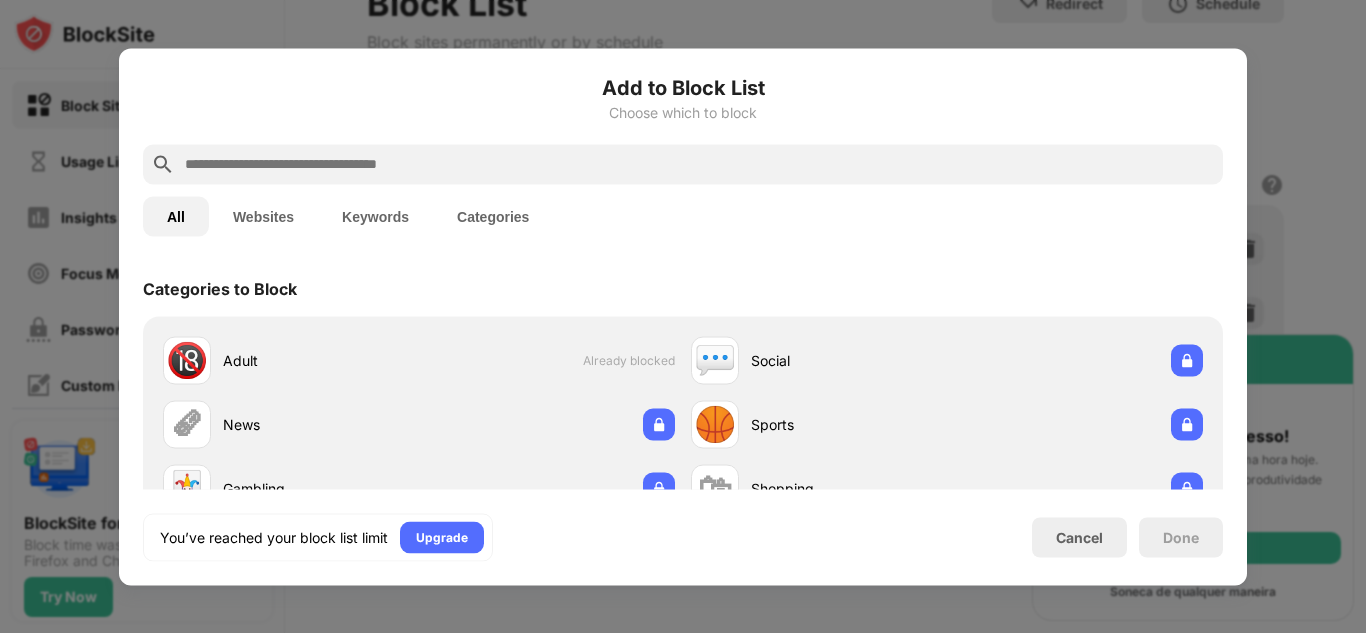 click at bounding box center [699, 164] 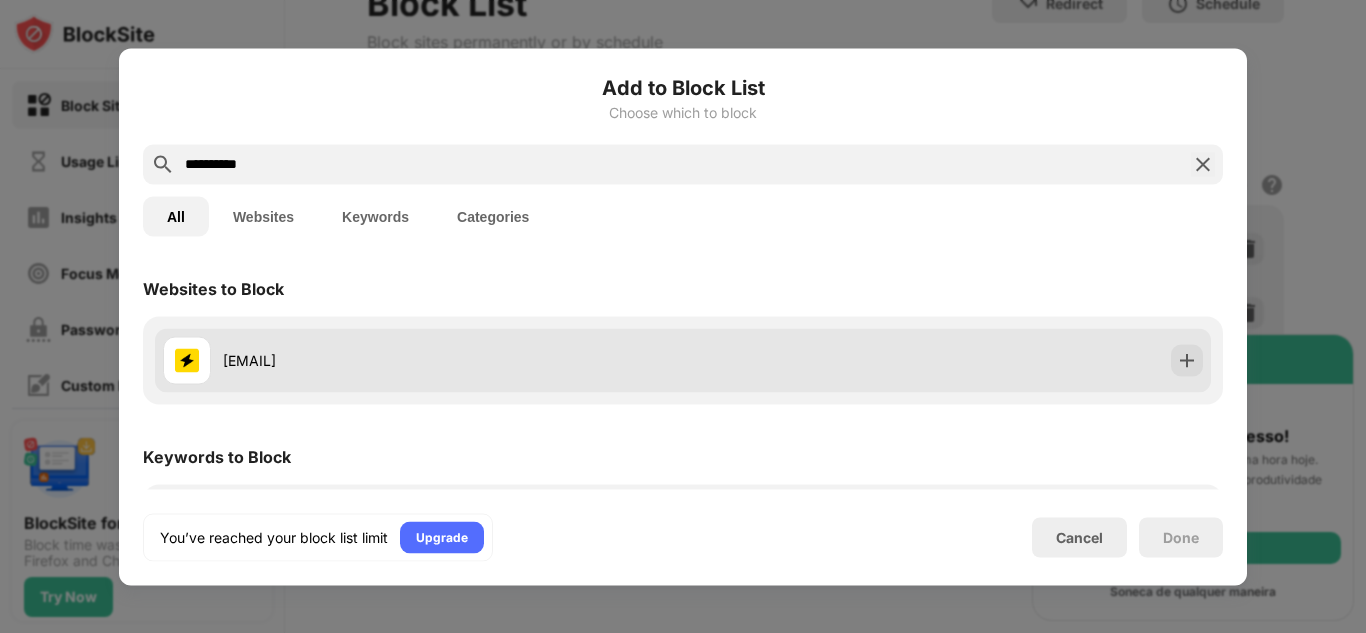 scroll, scrollTop: 83, scrollLeft: 0, axis: vertical 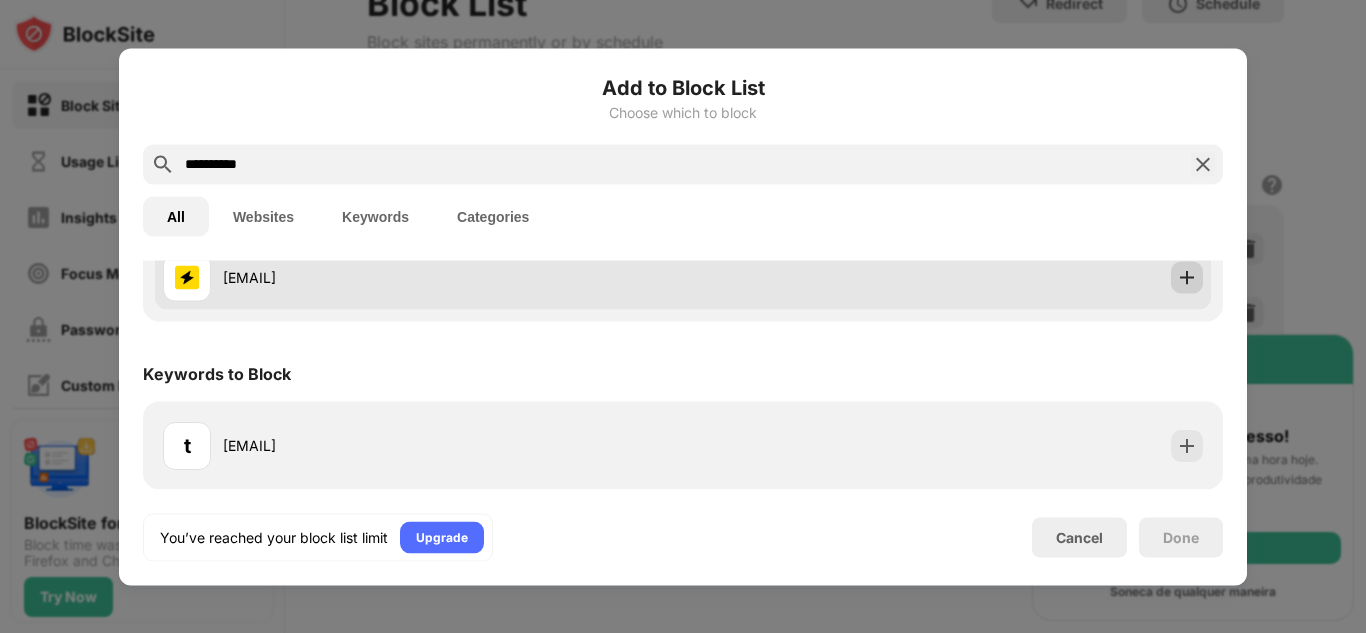 type on "**********" 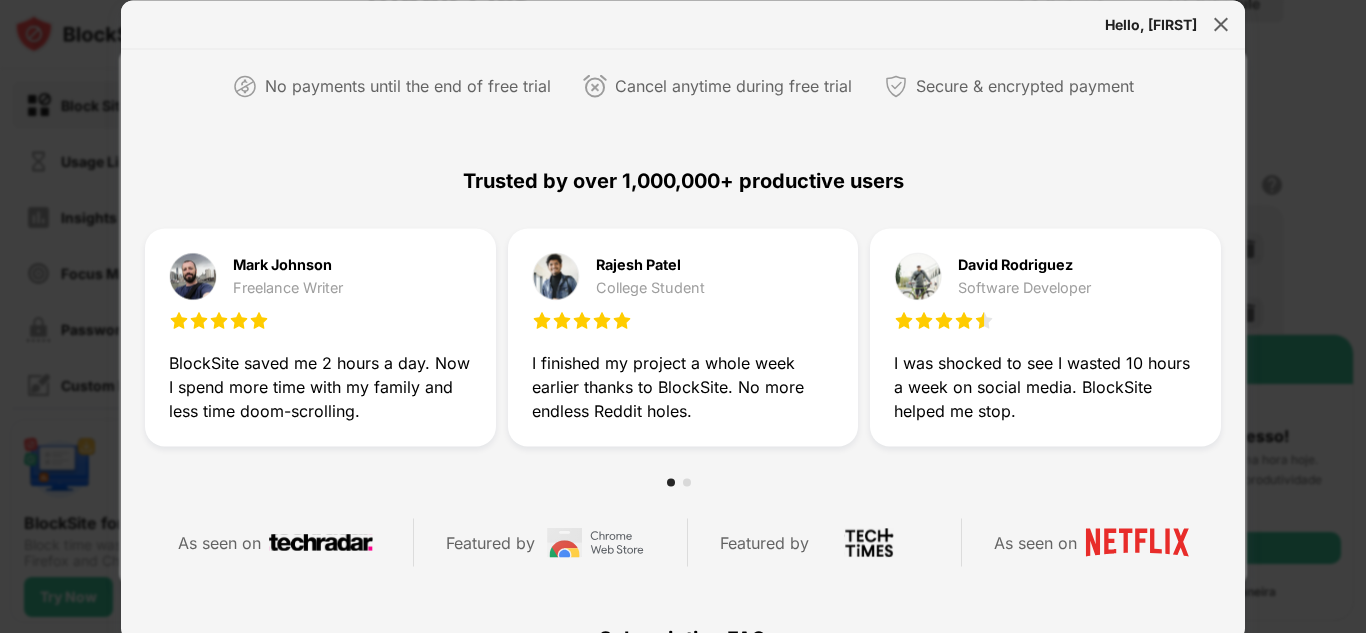 scroll, scrollTop: 951, scrollLeft: 0, axis: vertical 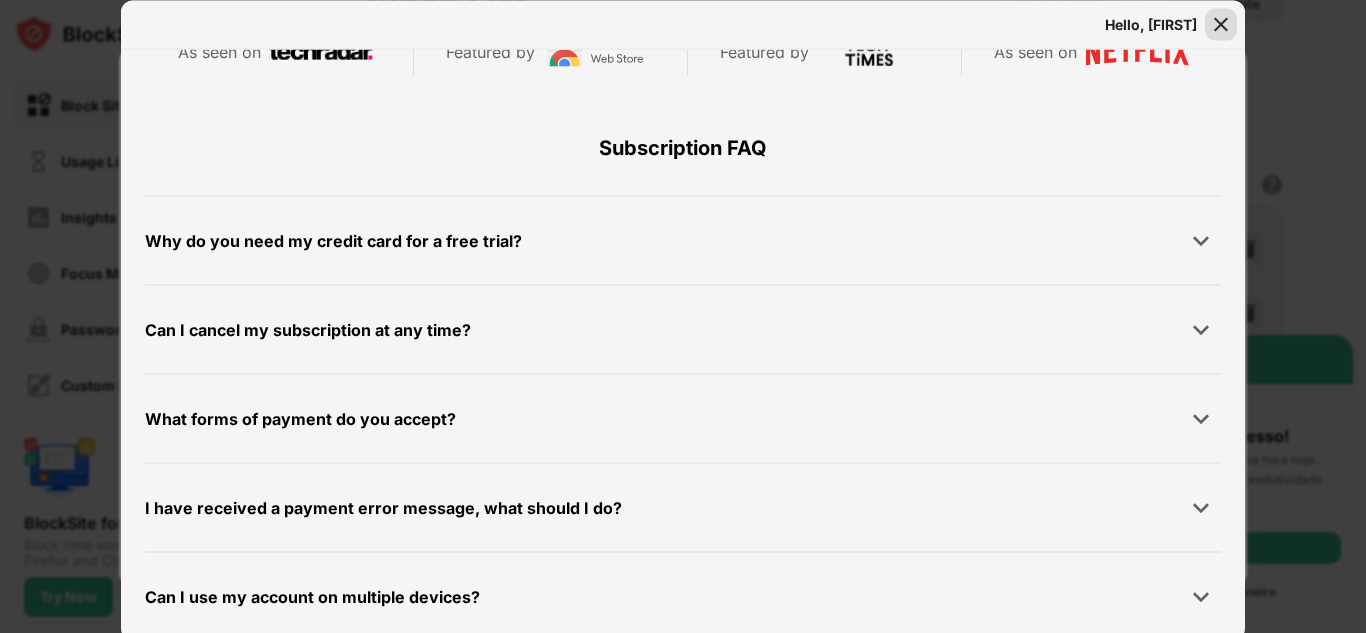 click at bounding box center [1221, 24] 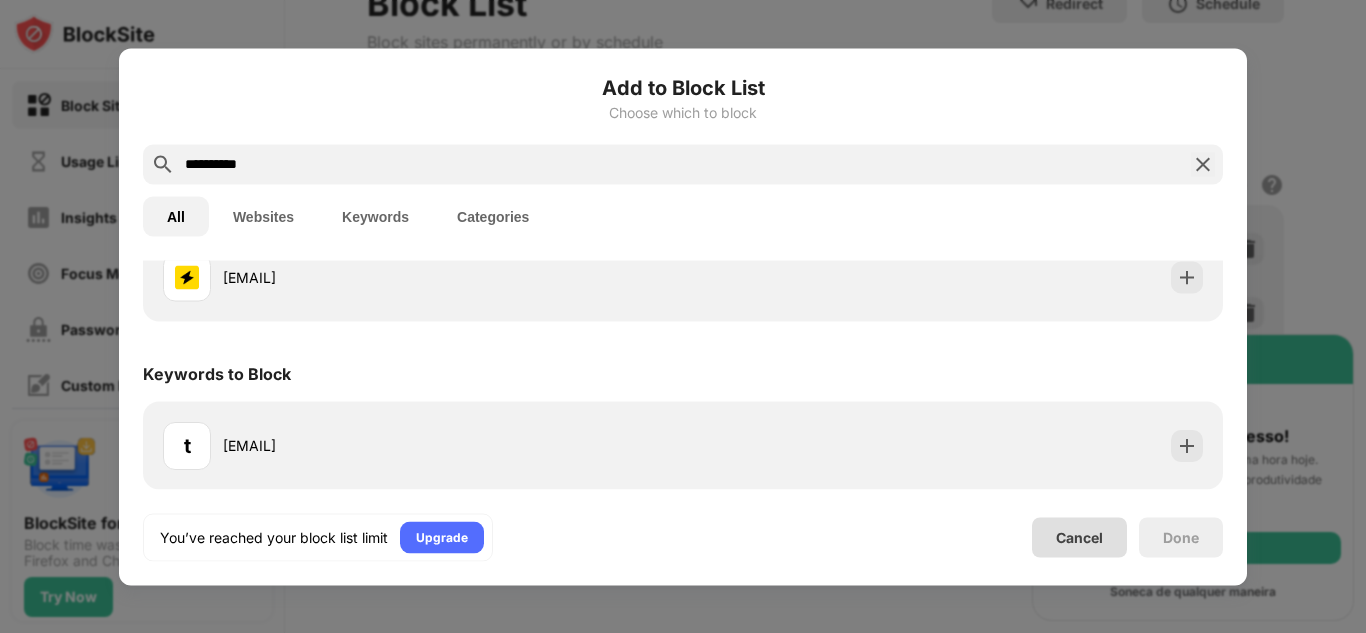 click on "Cancel" at bounding box center (1079, 537) 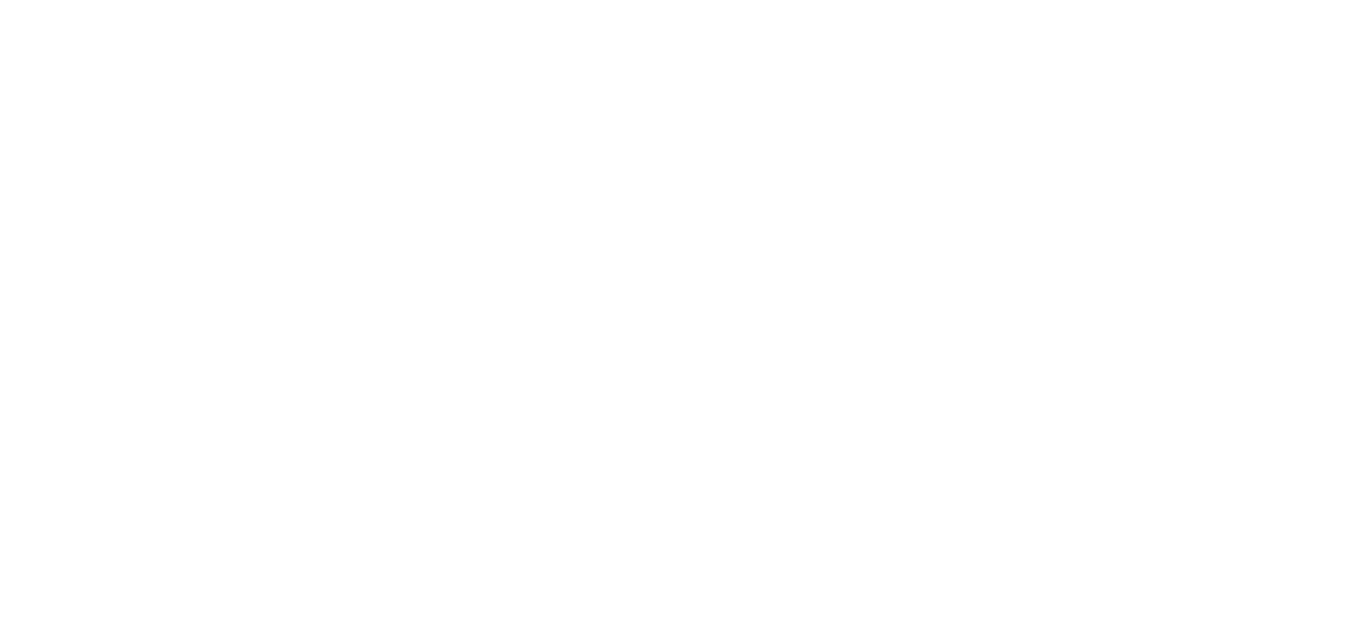 scroll, scrollTop: 0, scrollLeft: 0, axis: both 